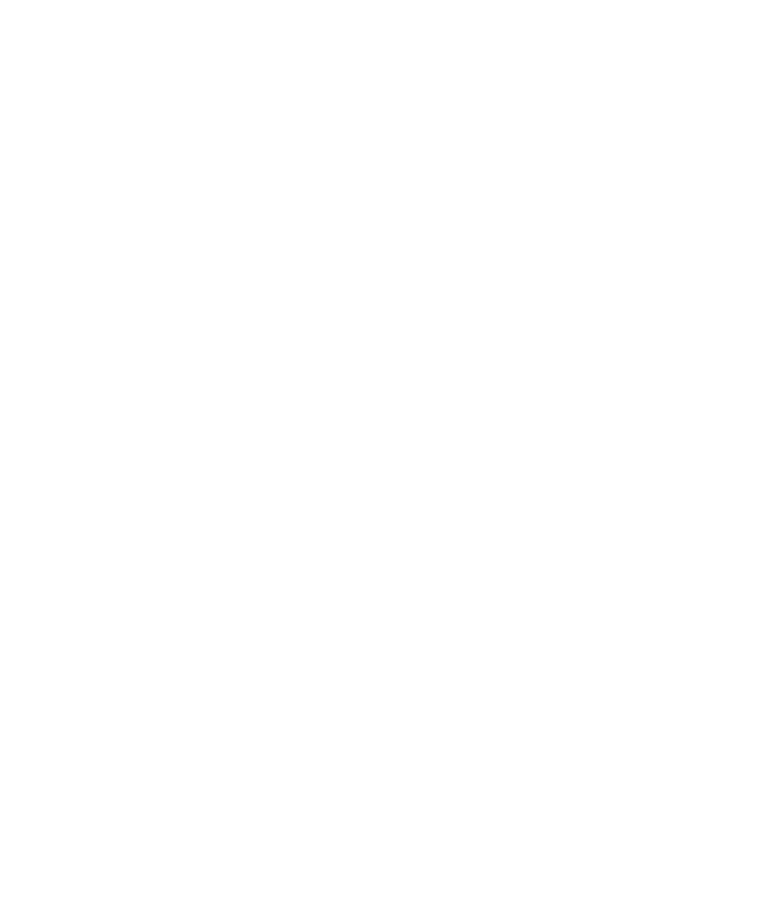 select on "*" 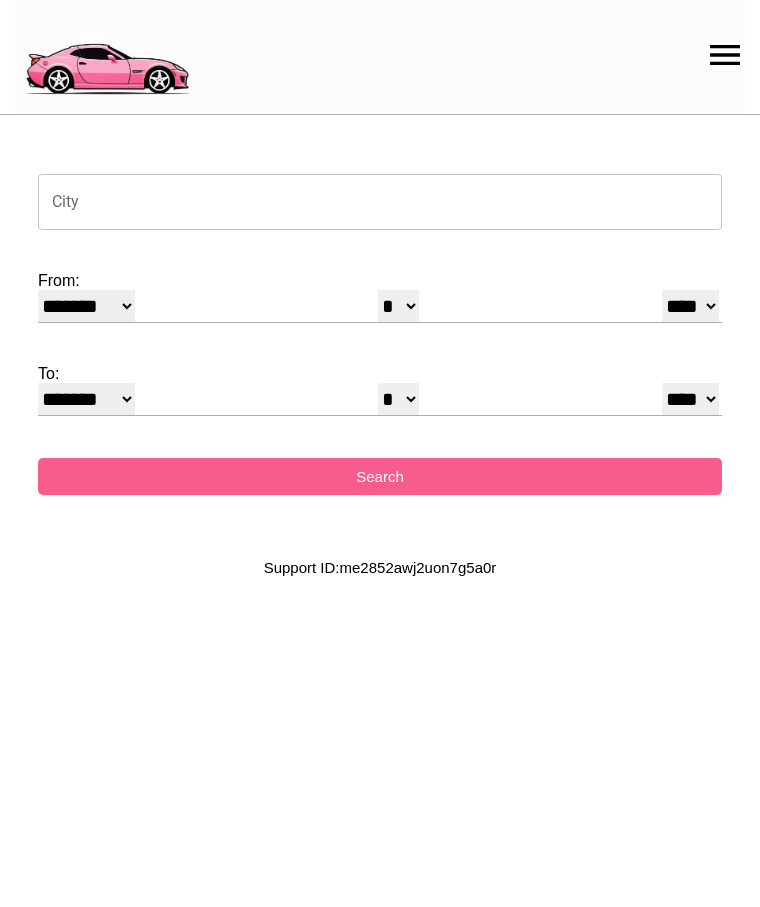 scroll, scrollTop: 0, scrollLeft: 0, axis: both 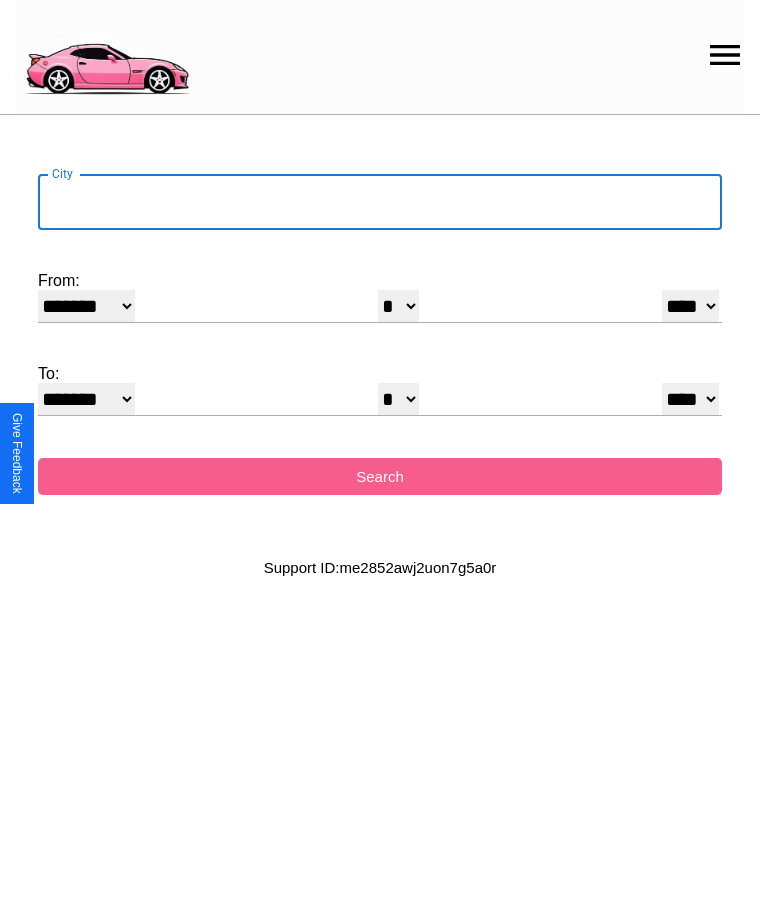 click on "City" at bounding box center (380, 202) 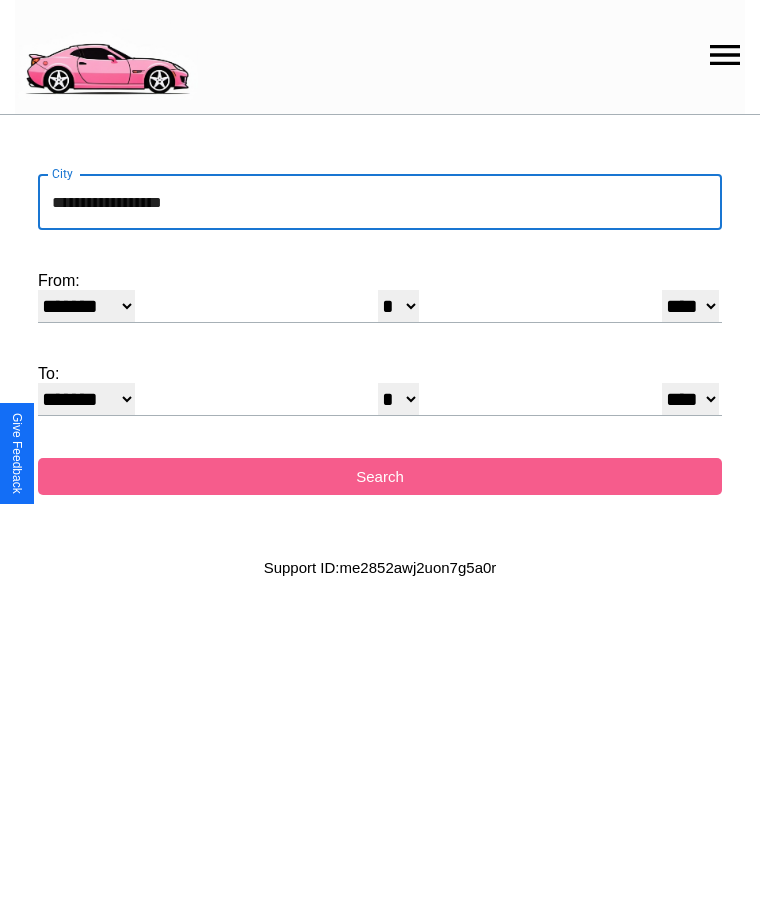 type on "**********" 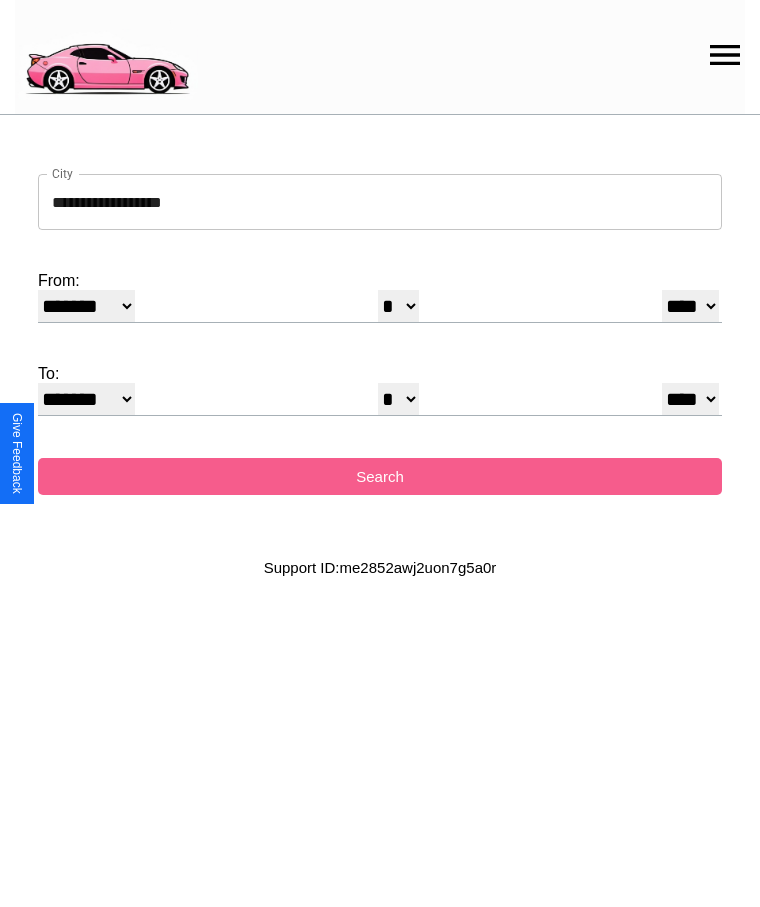 click on "******* ******** ***** ***** *** **** **** ****** ********* ******* ******** ********" at bounding box center (86, 306) 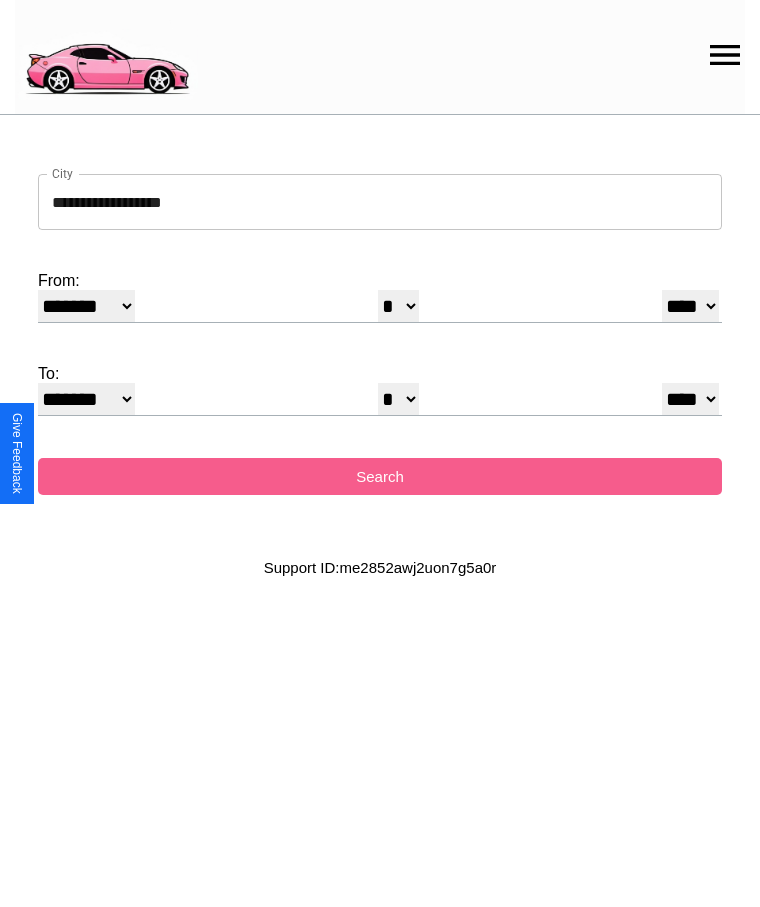 select on "*" 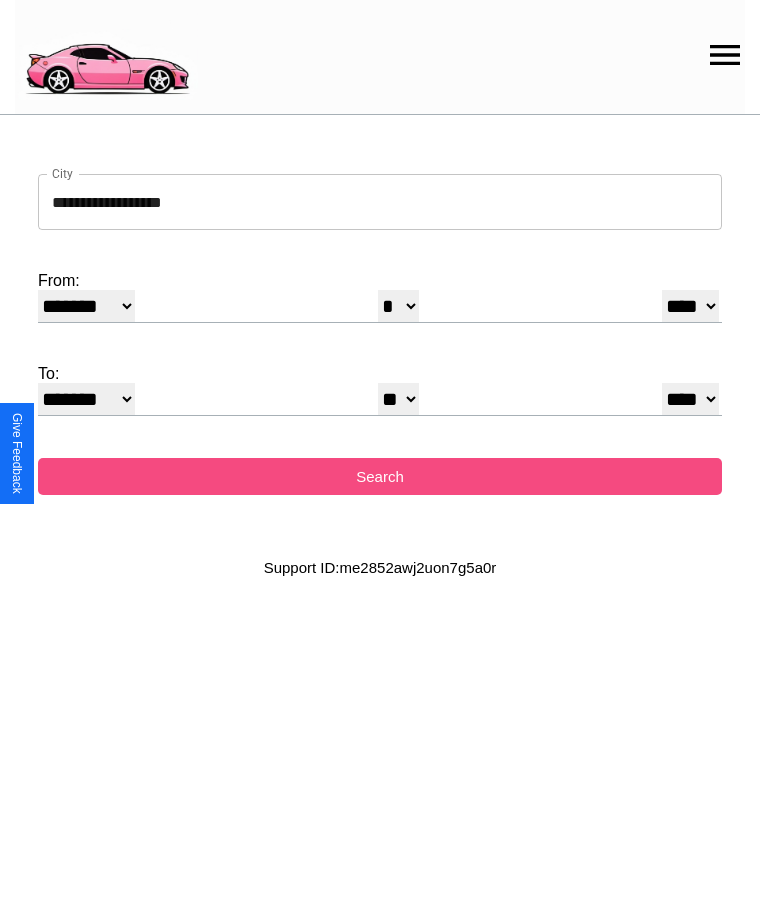 click on "Search" at bounding box center (380, 476) 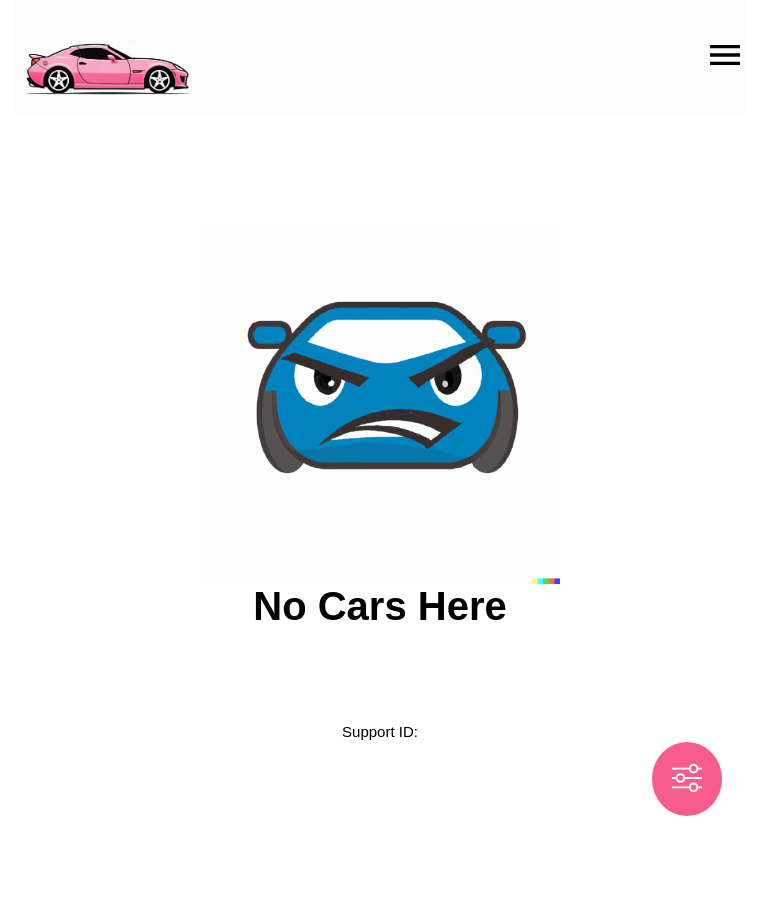scroll, scrollTop: 0, scrollLeft: 0, axis: both 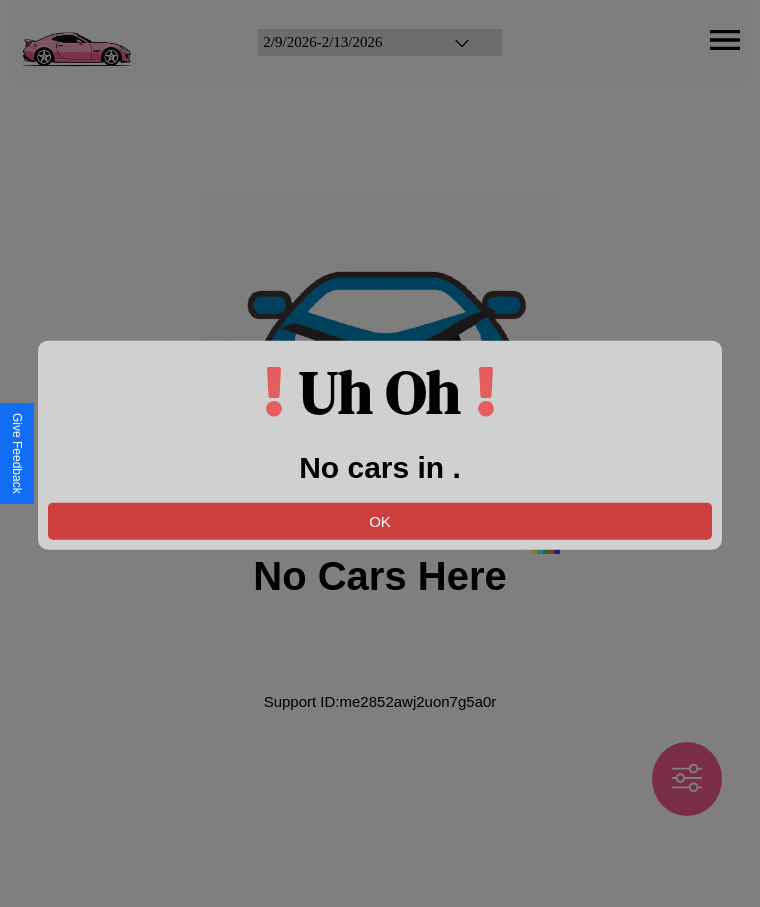 click on "OK" at bounding box center [380, 520] 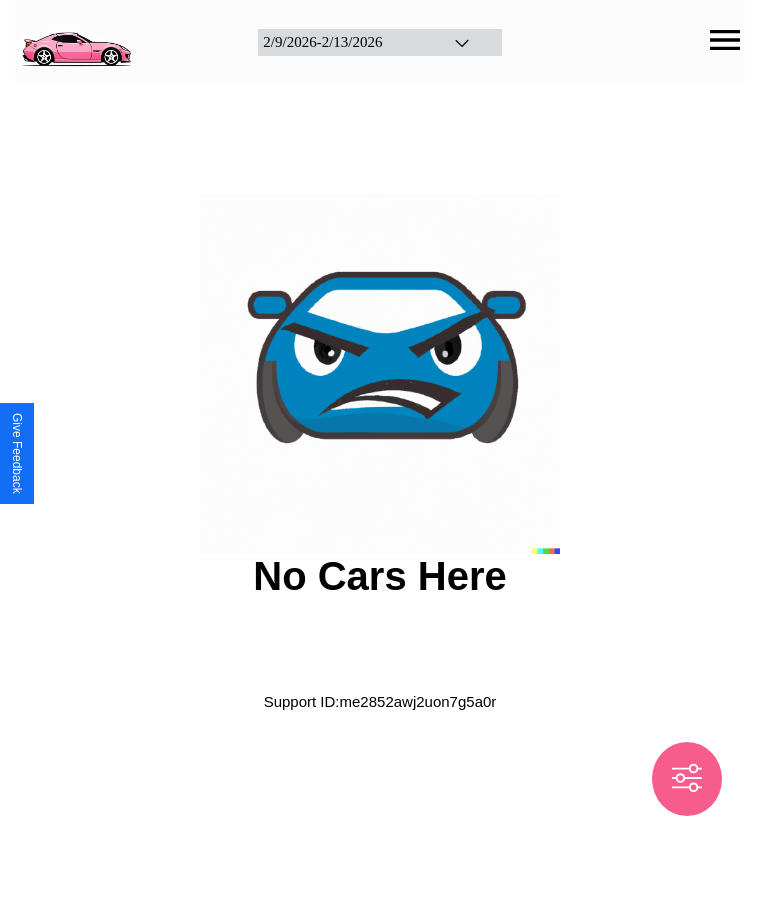 click at bounding box center (76, 40) 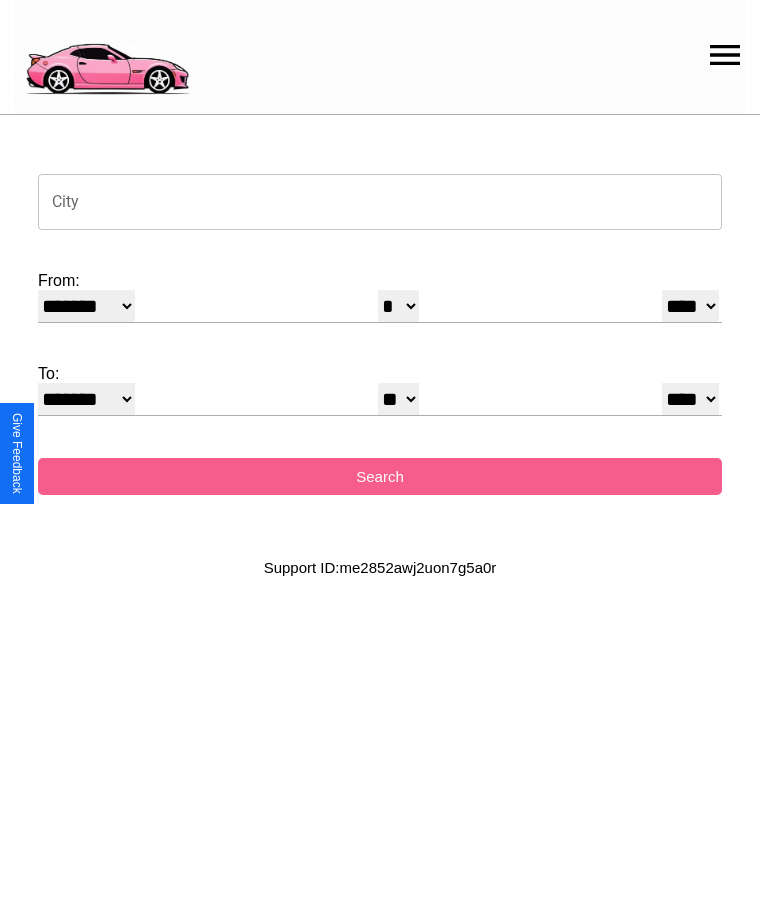 click 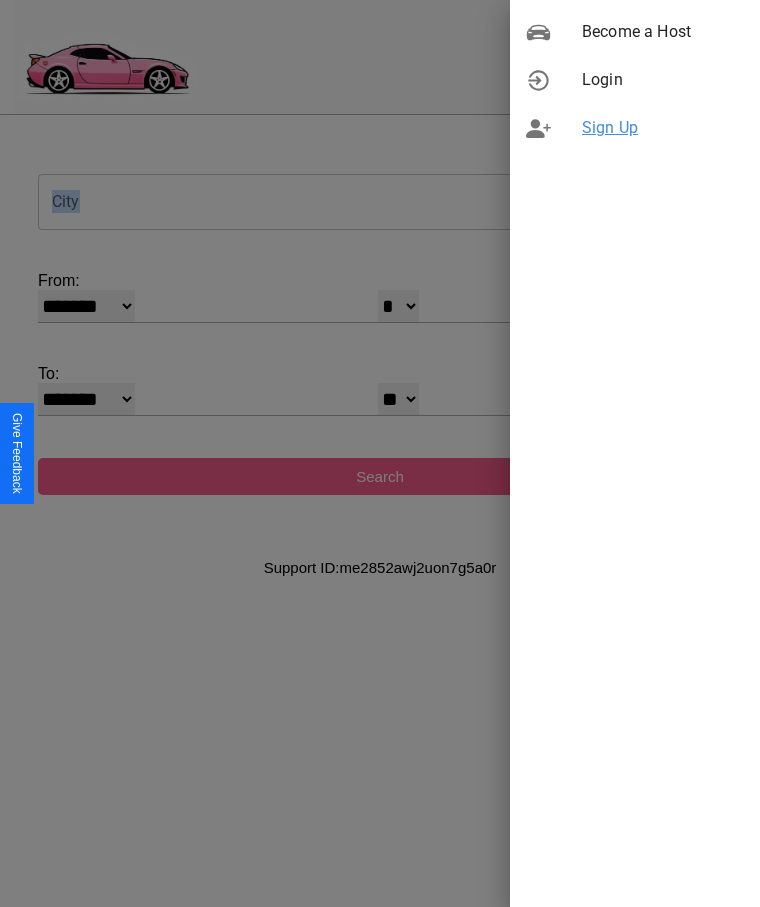 click on "Sign Up" at bounding box center (663, 128) 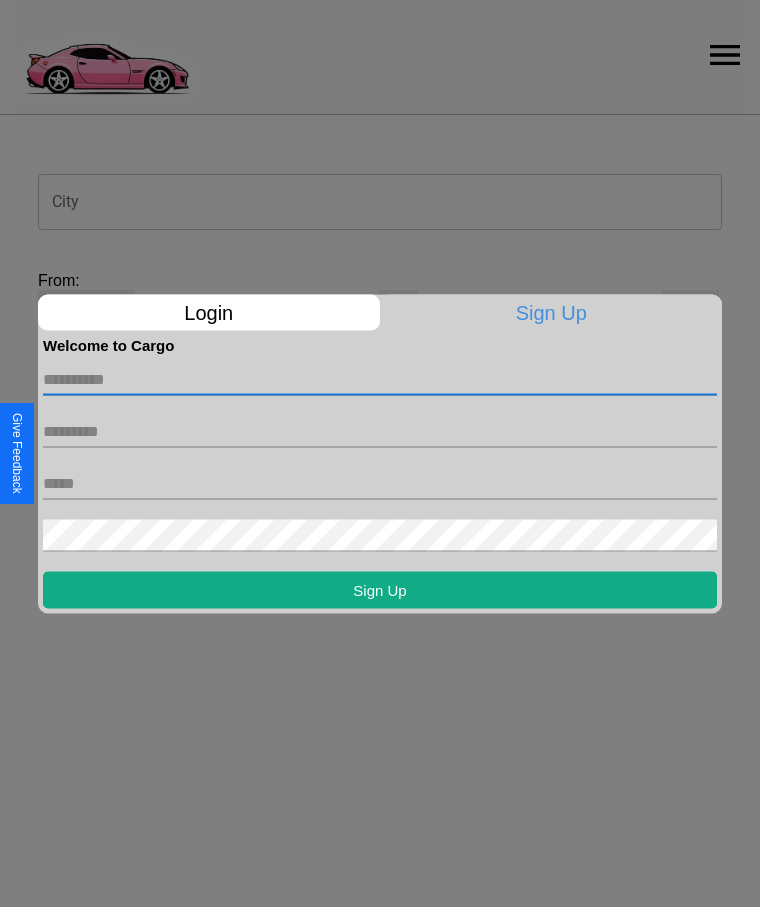 click at bounding box center (380, 379) 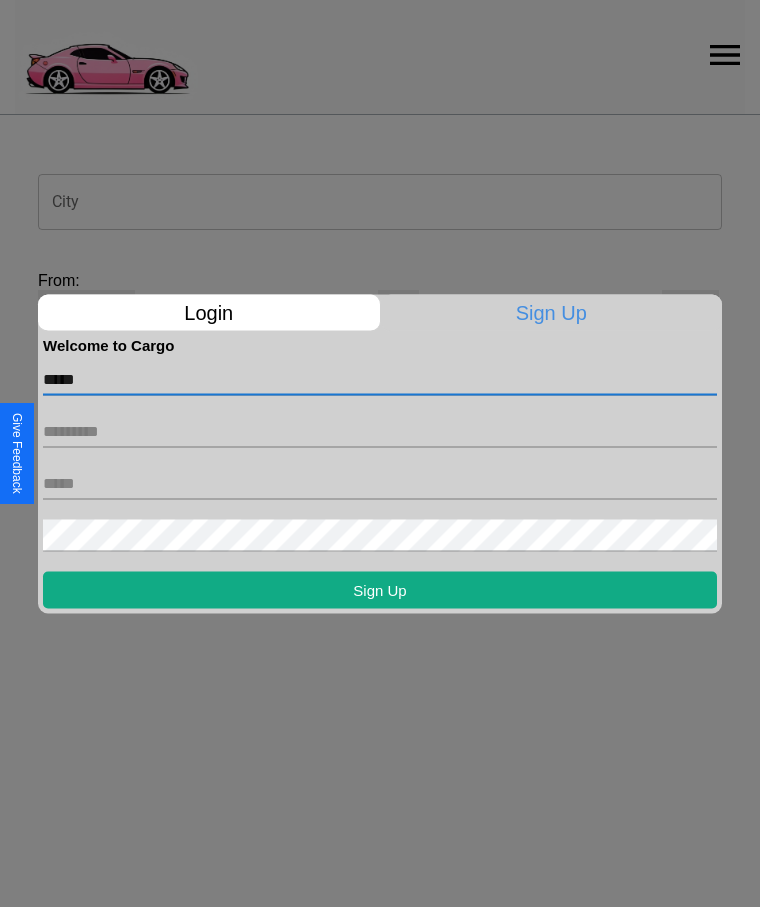 type on "*****" 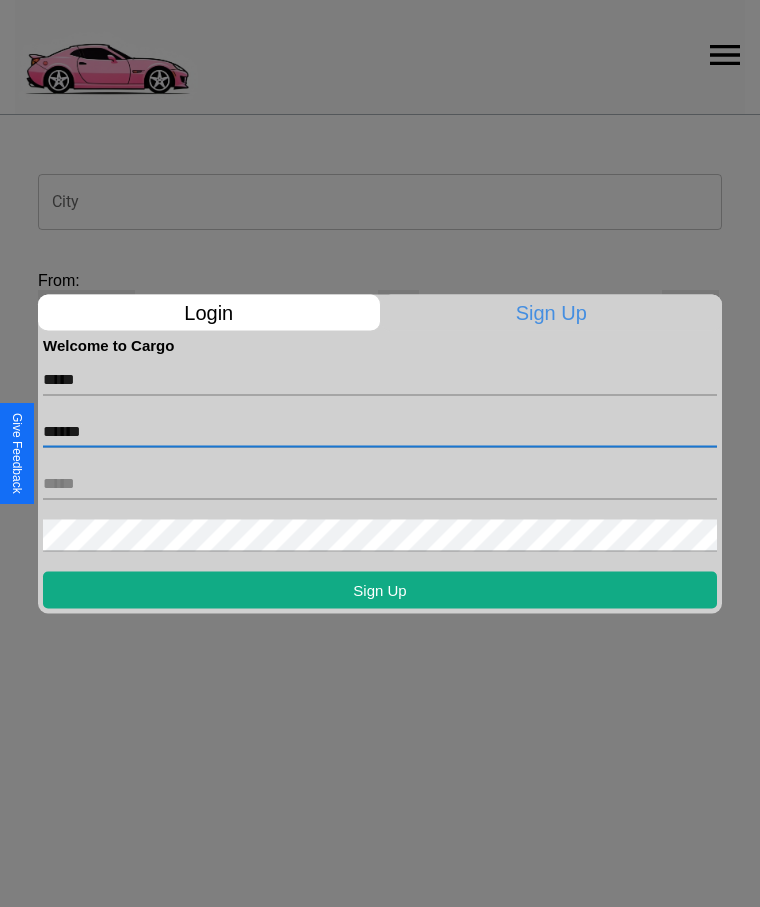 type on "******" 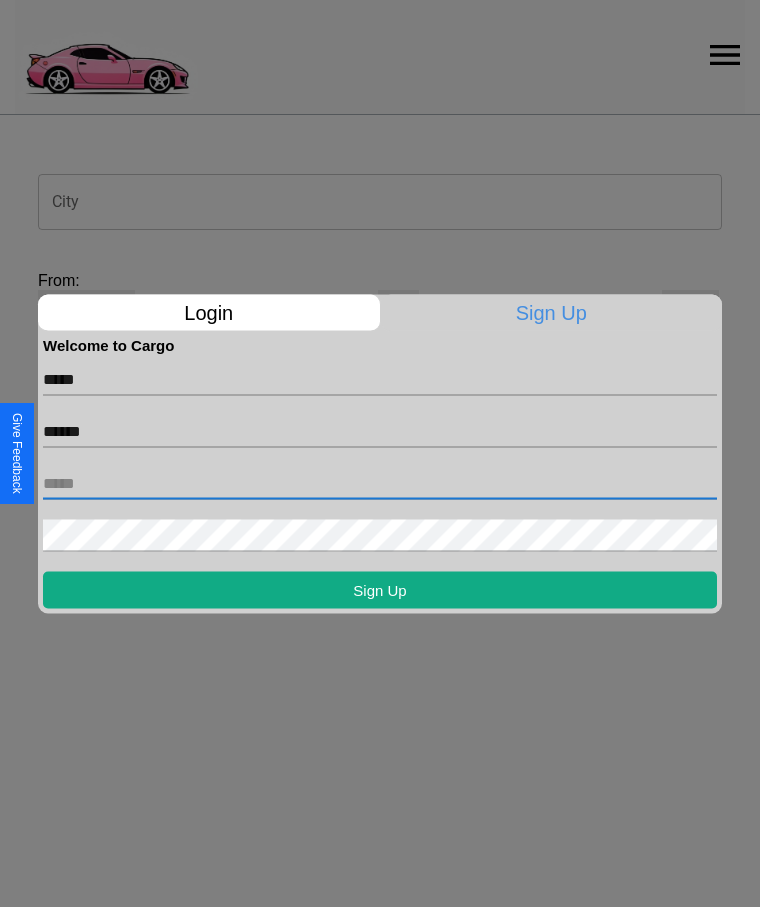 click at bounding box center (380, 483) 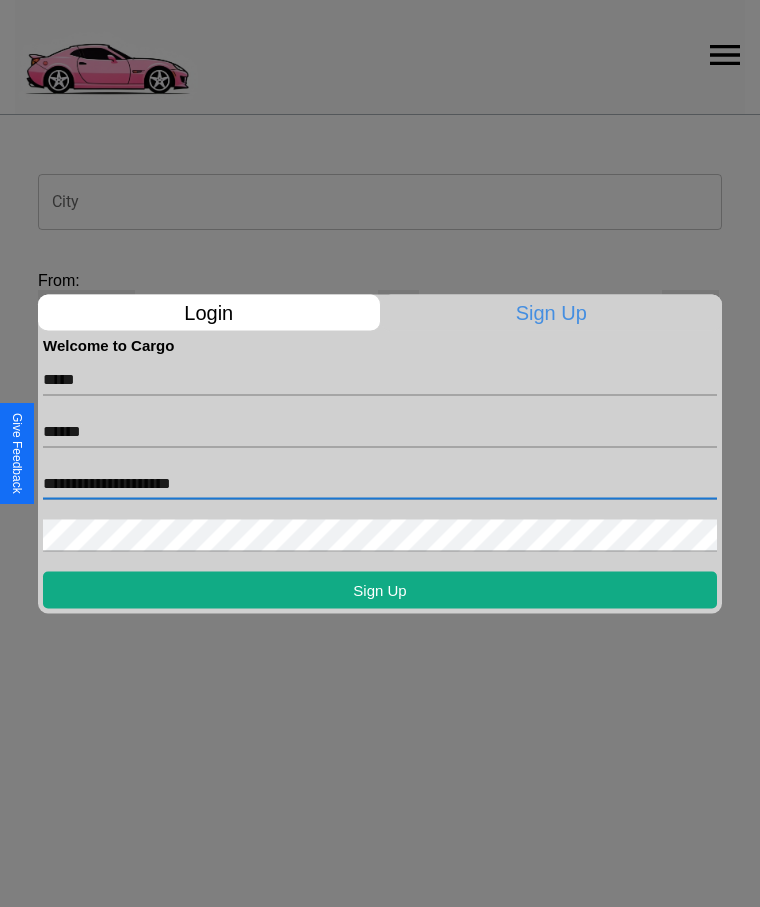 type on "**********" 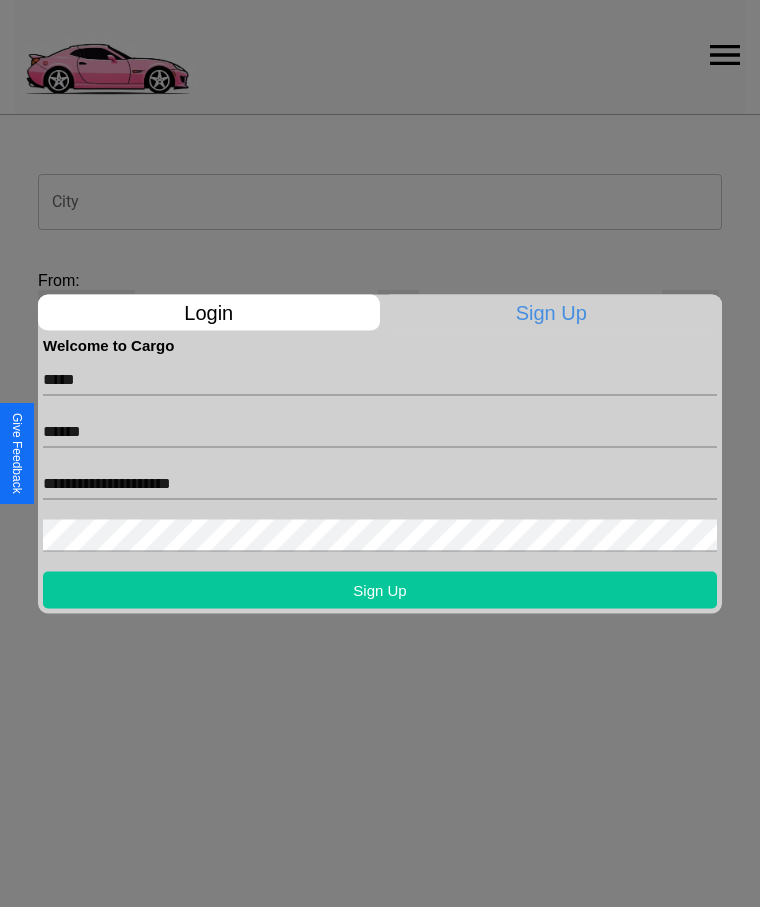 click on "Sign Up" at bounding box center (380, 589) 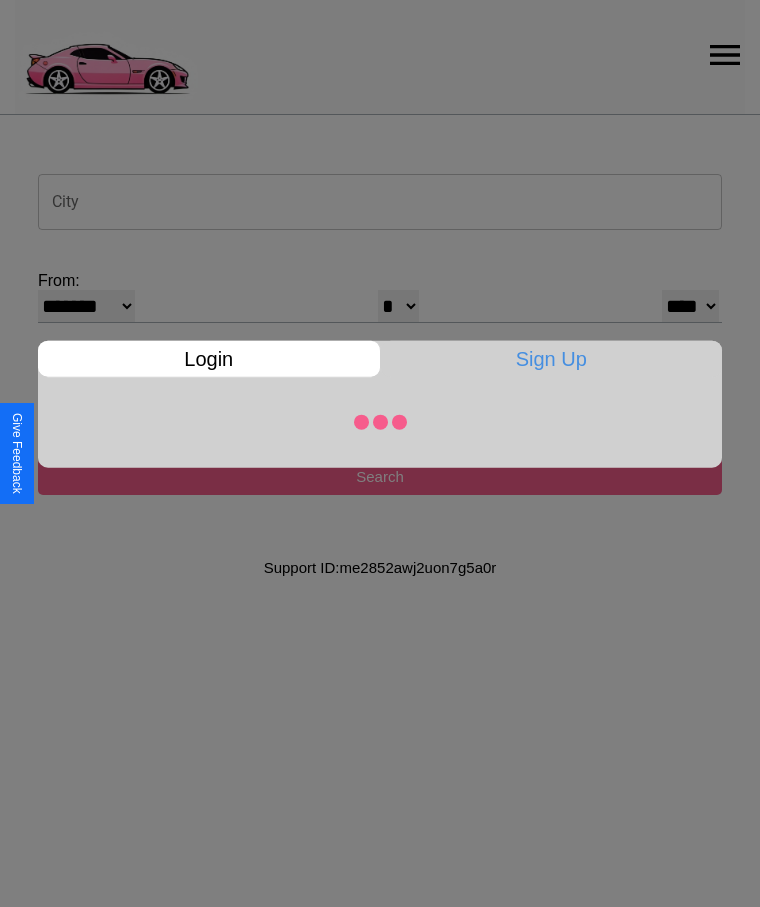 select on "*" 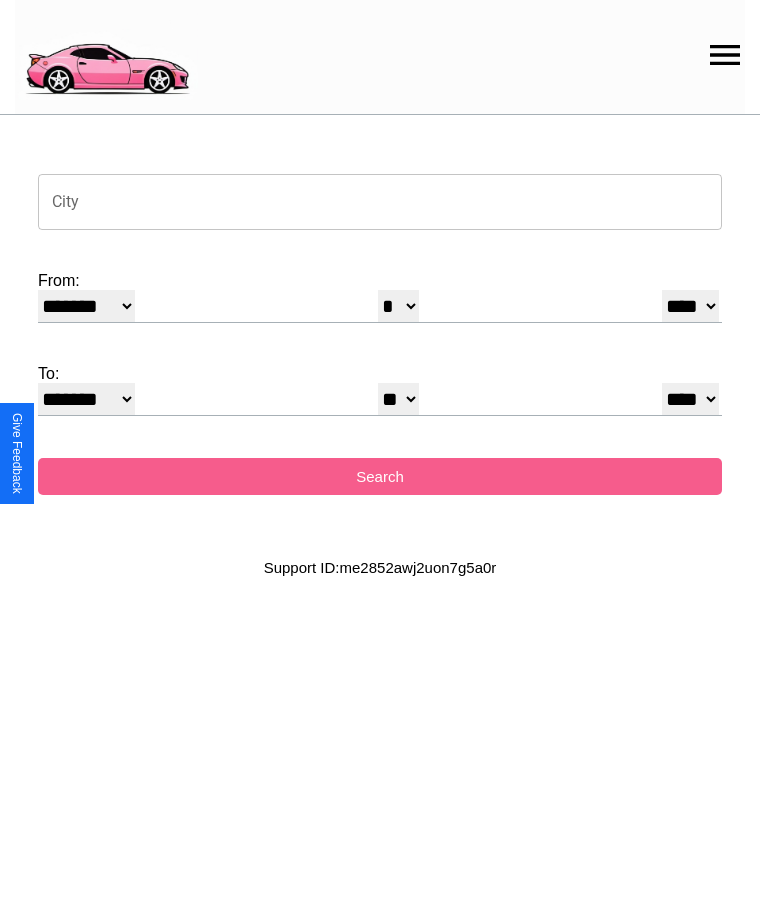 click on "City" at bounding box center [380, 202] 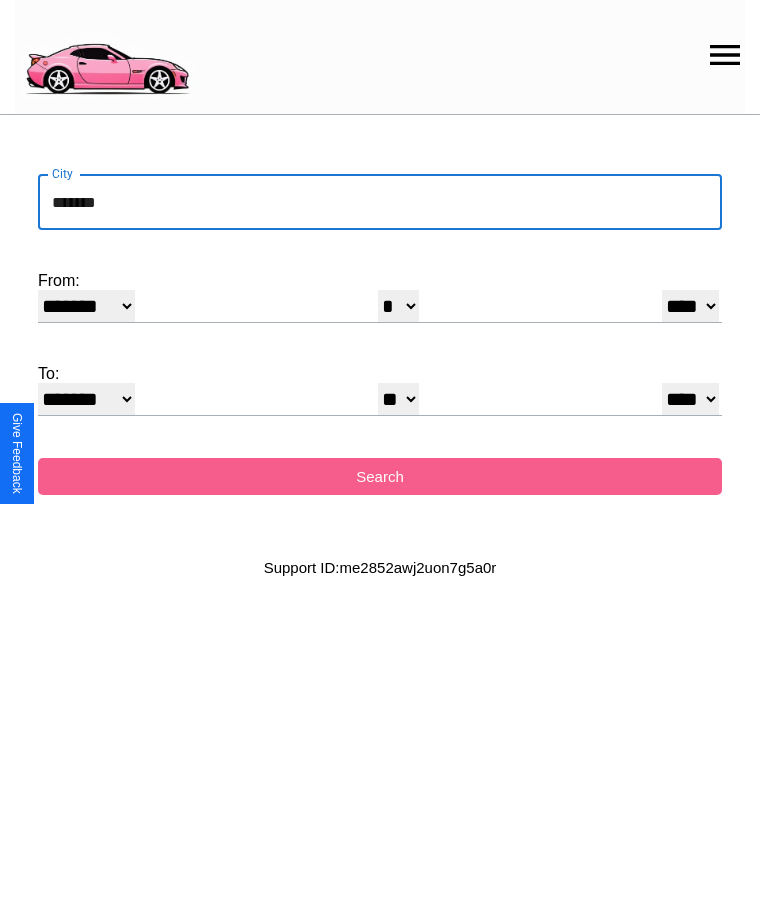 type on "*******" 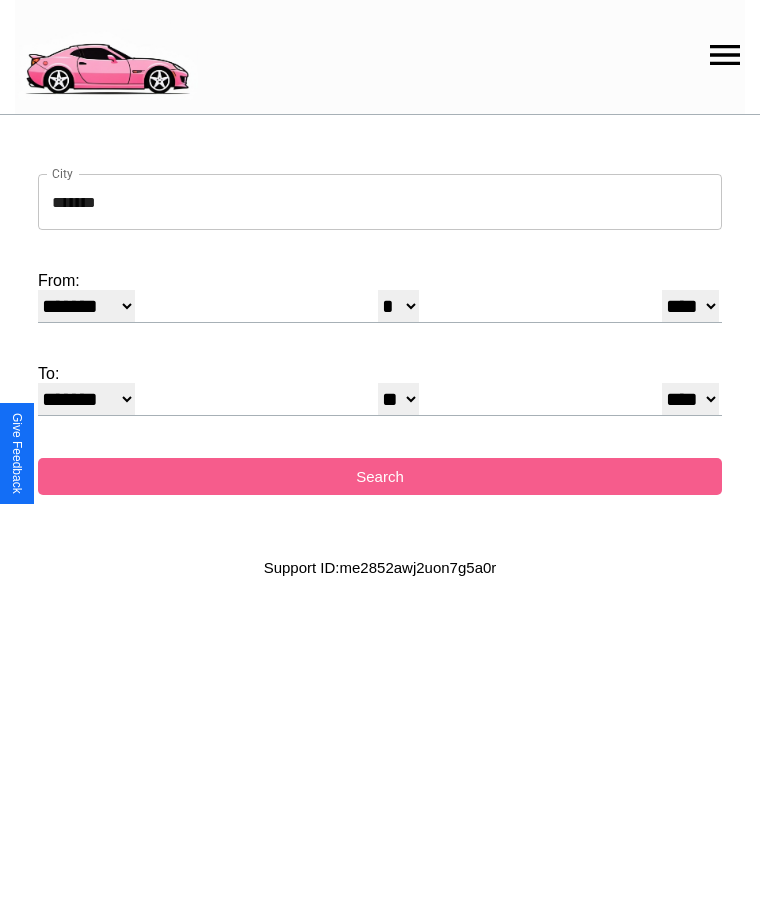 click on "******* ******** ***** ***** *** **** **** ****** ********* ******* ******** ********" at bounding box center [86, 306] 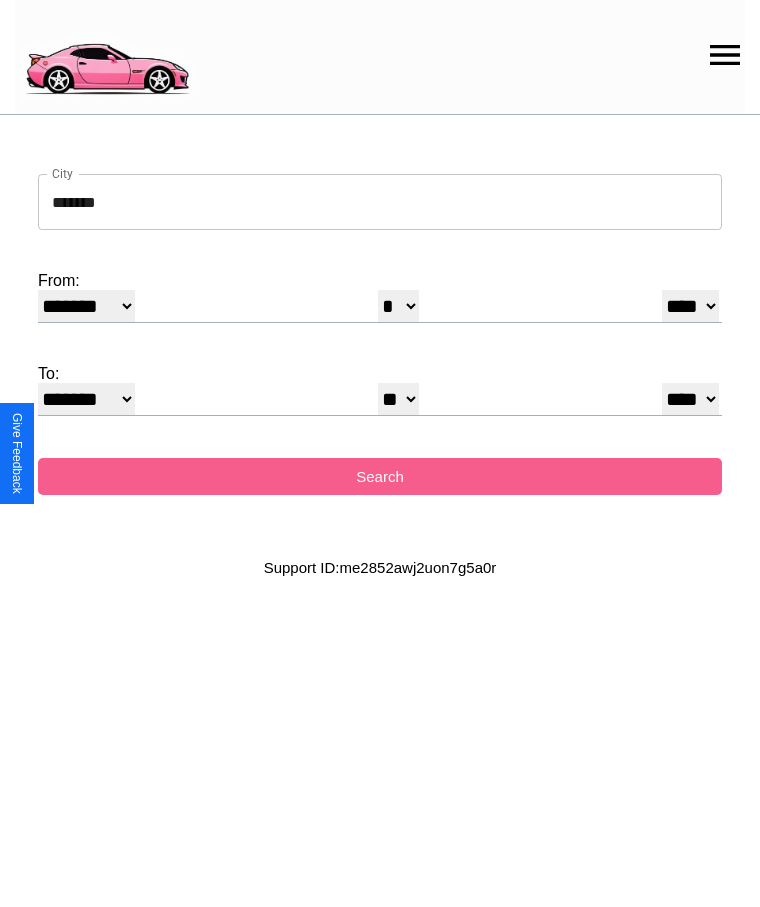 select on "*" 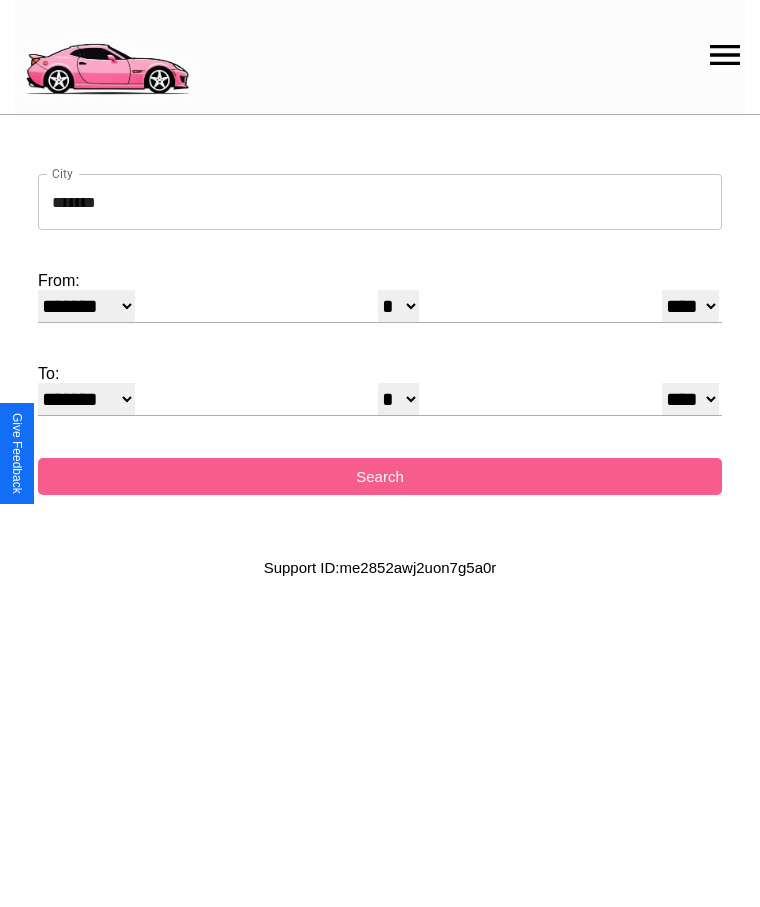 click on "* * * * * * * * * ** ** ** ** ** ** ** ** ** ** ** ** ** ** ** ** ** ** ** ** ** **" at bounding box center [398, 306] 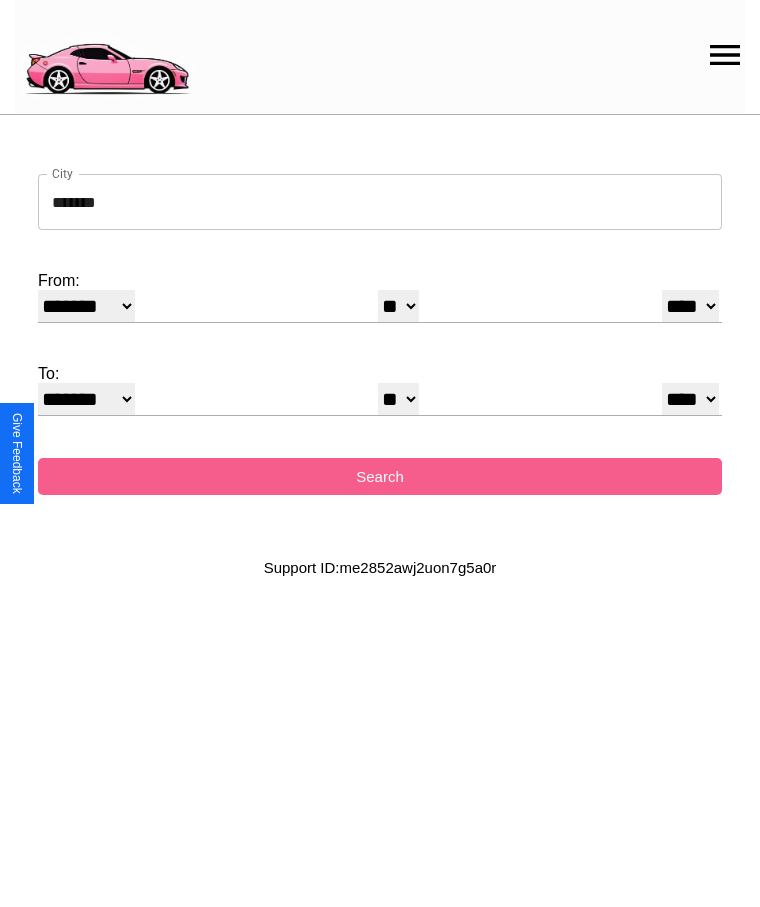 click on "**** **** **** **** **** **** **** **** **** ****" at bounding box center [690, 306] 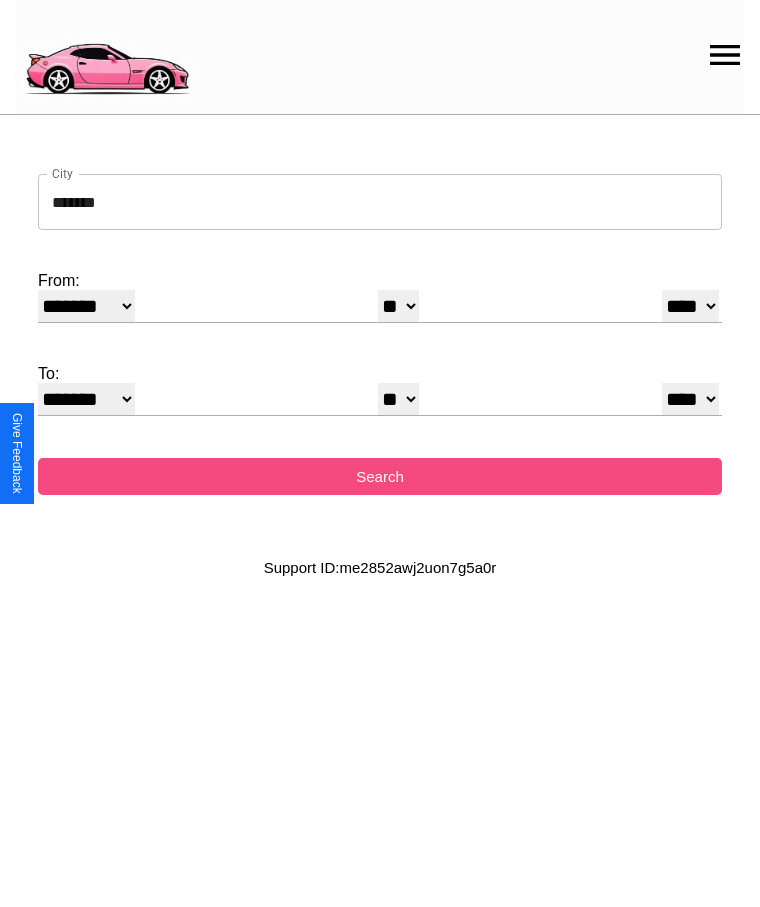 click on "Search" at bounding box center (380, 476) 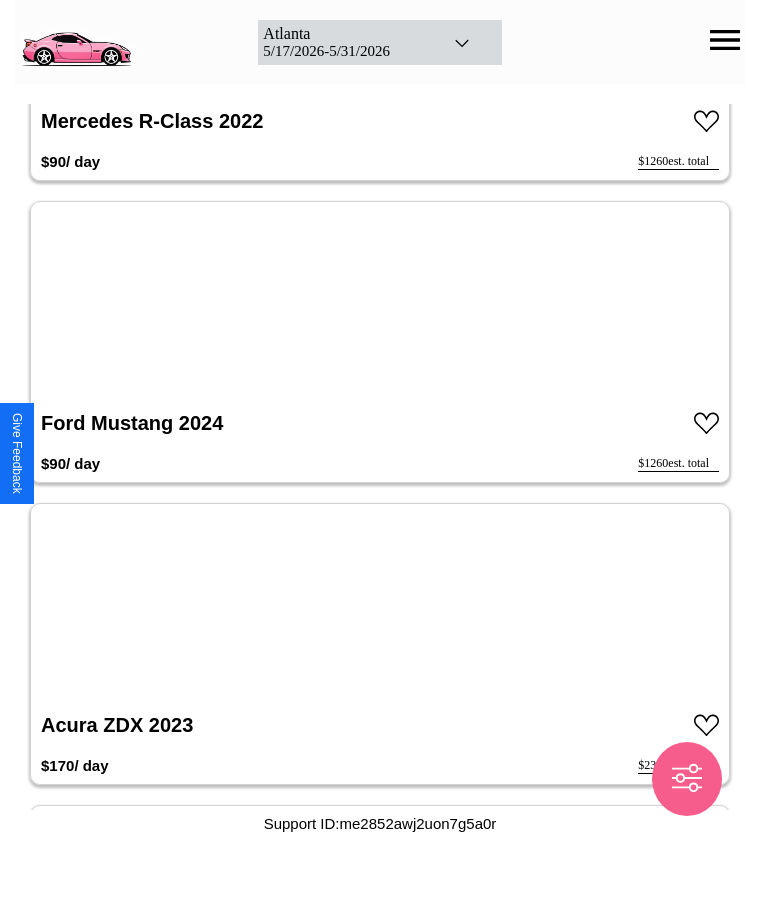 scroll, scrollTop: 8878, scrollLeft: 0, axis: vertical 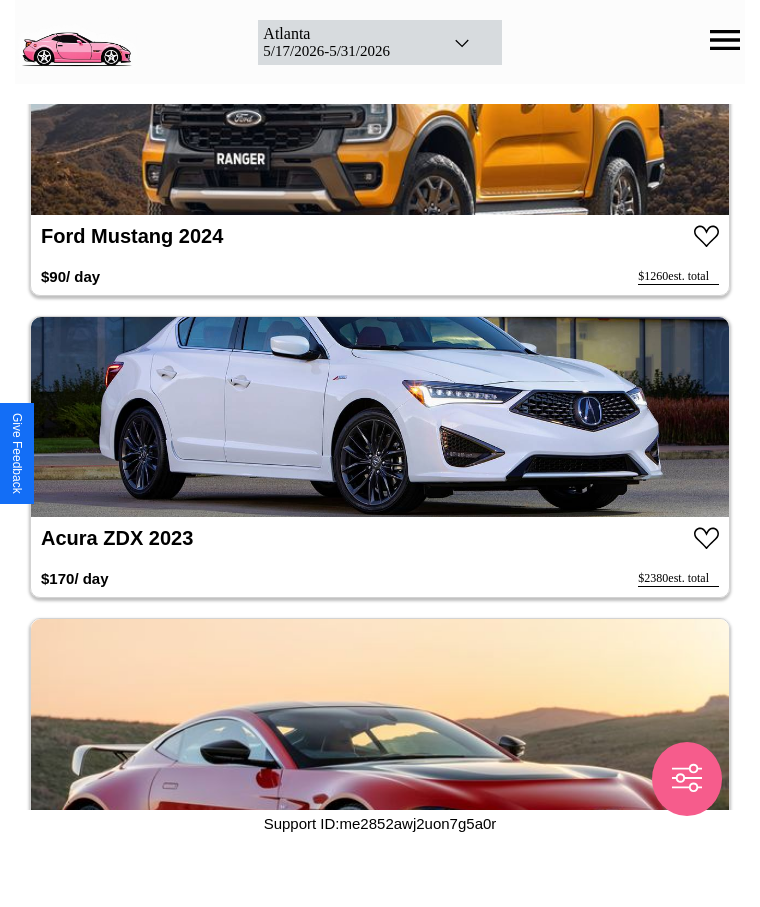 click at bounding box center [380, 417] 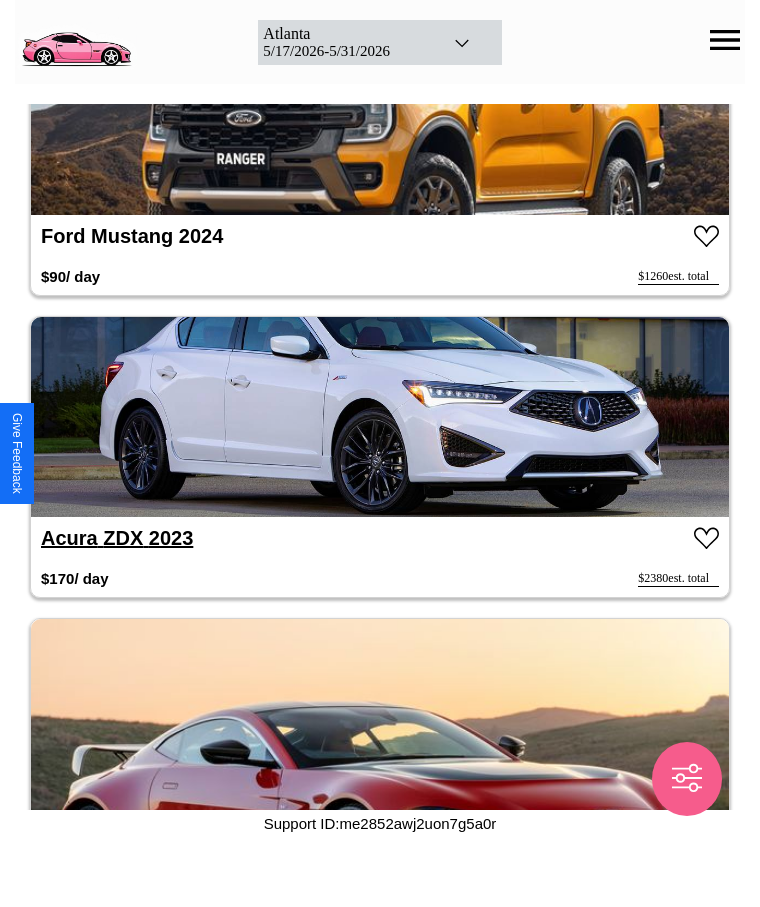 click on "Acura   ZDX   2023" at bounding box center [117, 538] 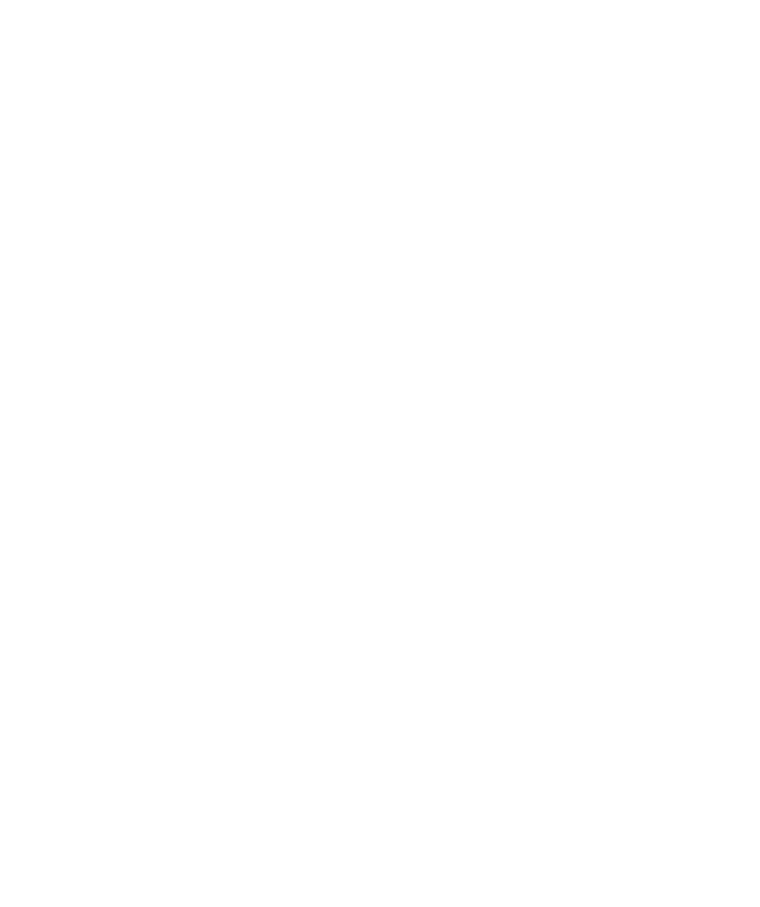 scroll, scrollTop: 0, scrollLeft: 0, axis: both 